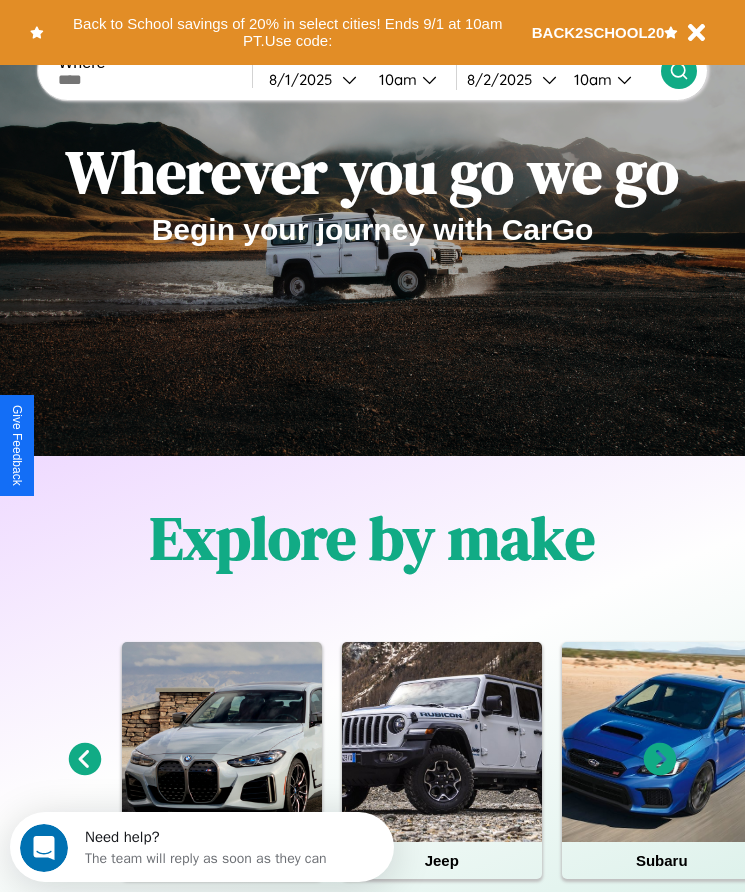 scroll, scrollTop: 334, scrollLeft: 0, axis: vertical 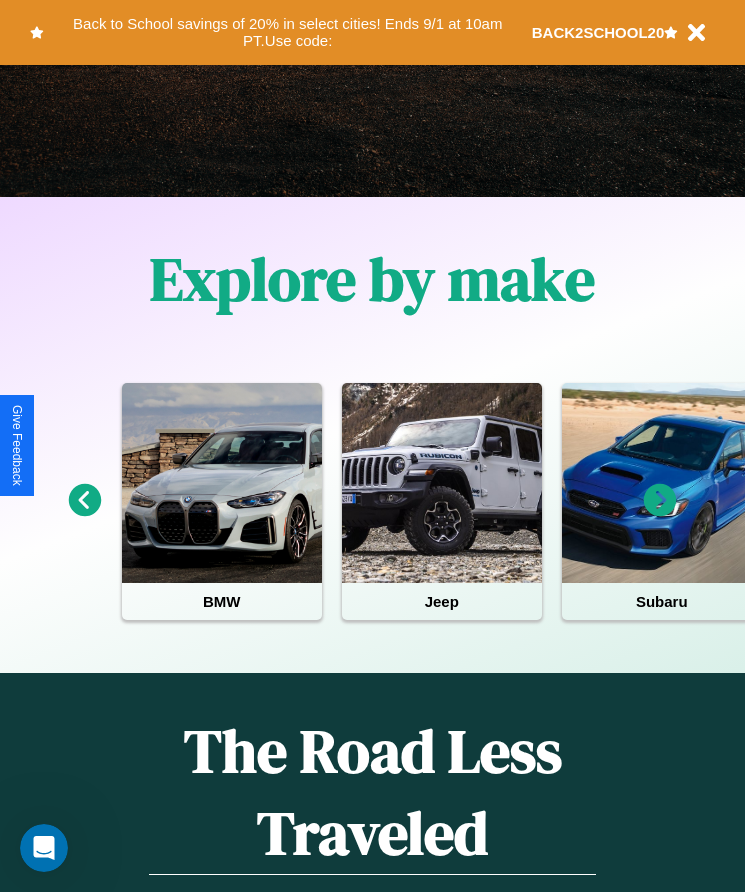 click 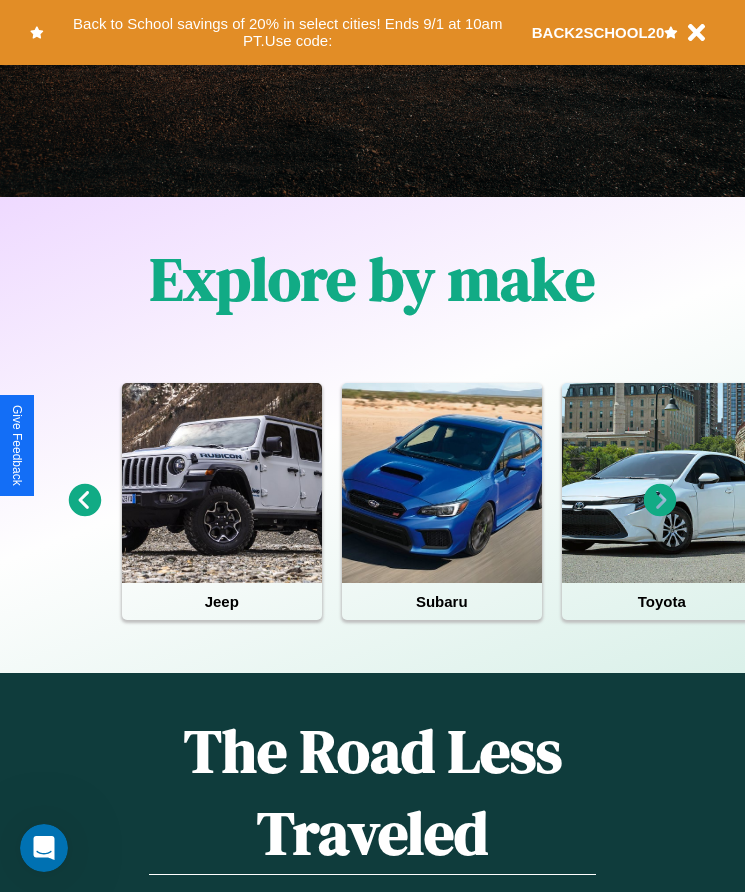 click 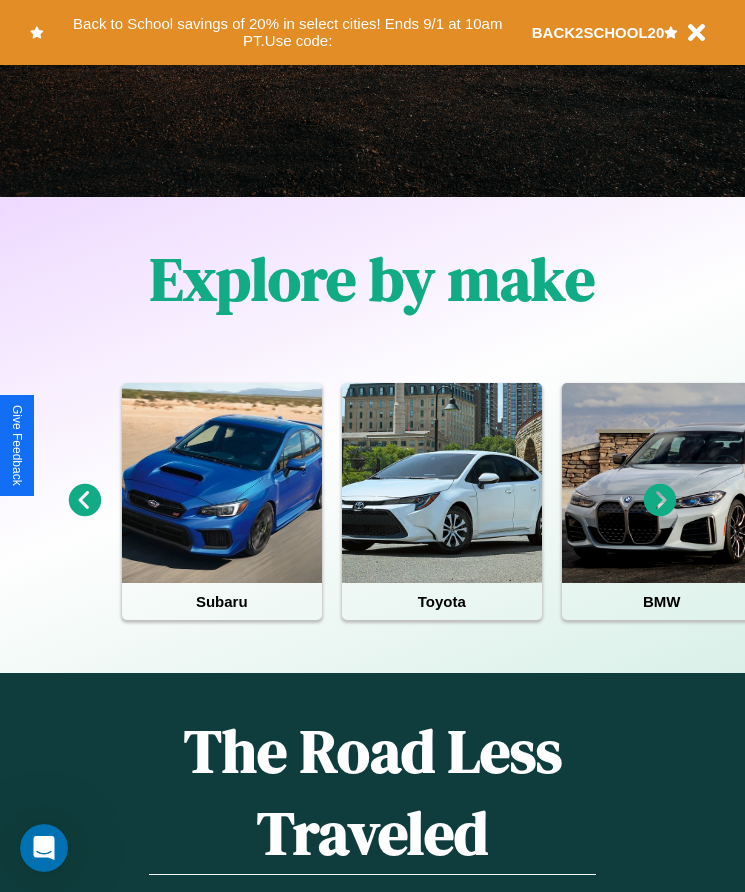 click 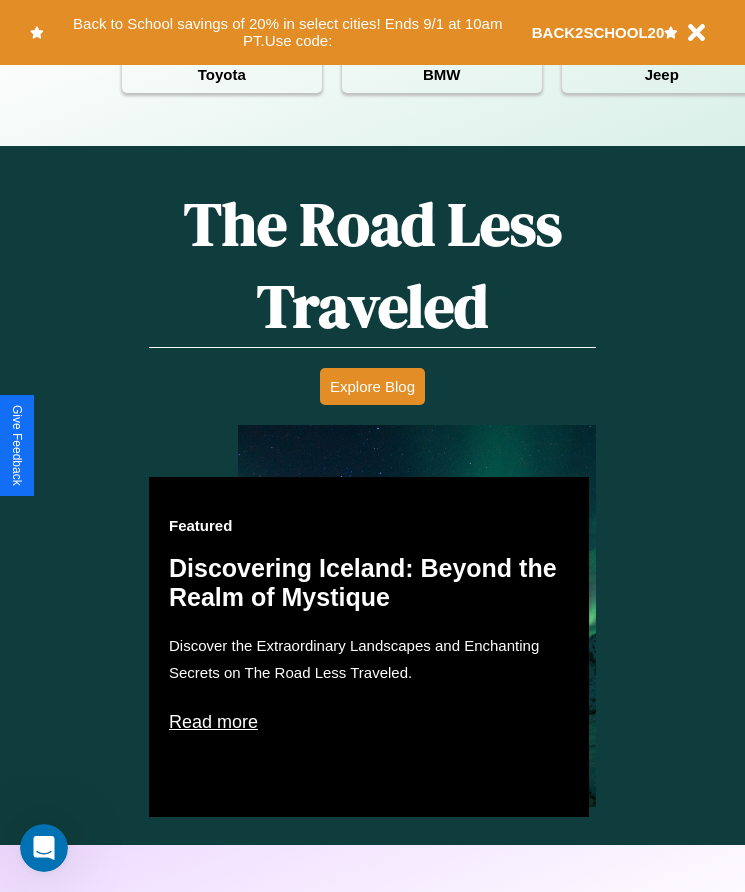 scroll, scrollTop: 2608, scrollLeft: 0, axis: vertical 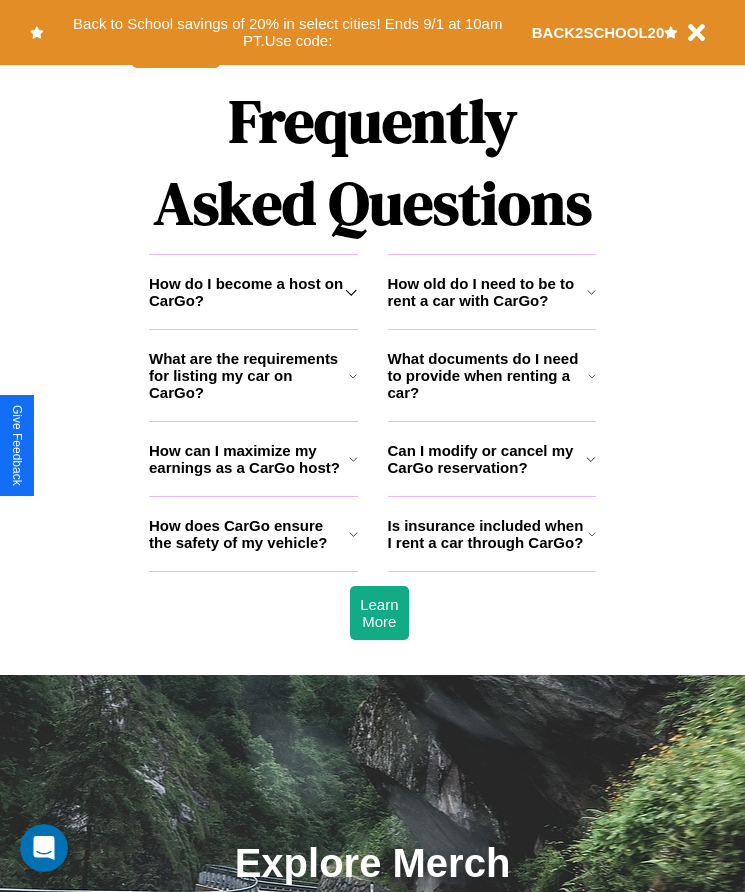 click on "What are the requirements for listing my car on CarGo?" at bounding box center [249, 375] 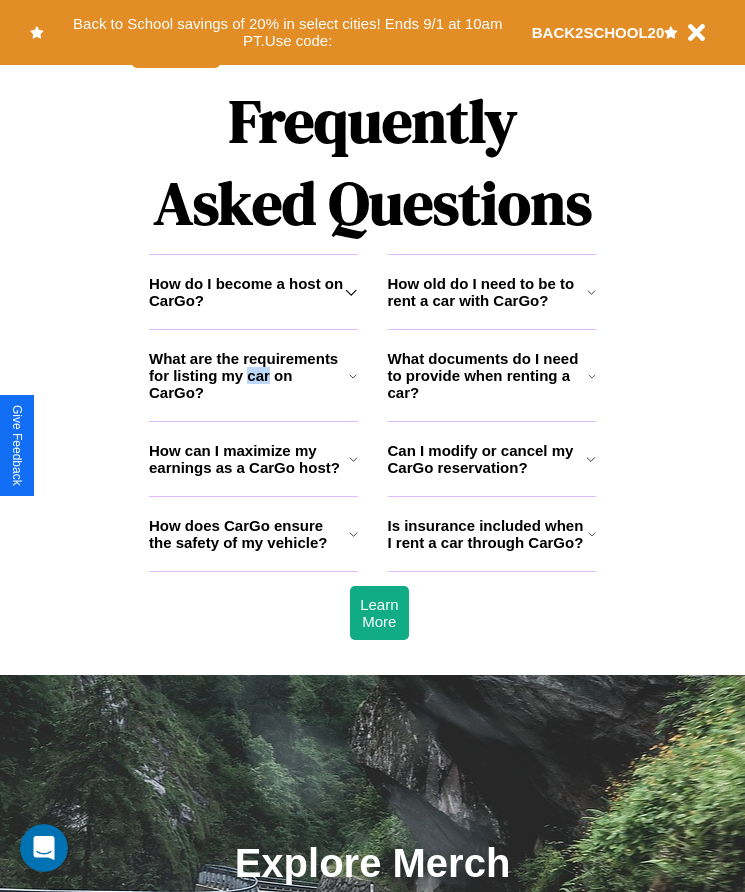 click on "What are the requirements for listing my car on CarGo?" at bounding box center [249, 375] 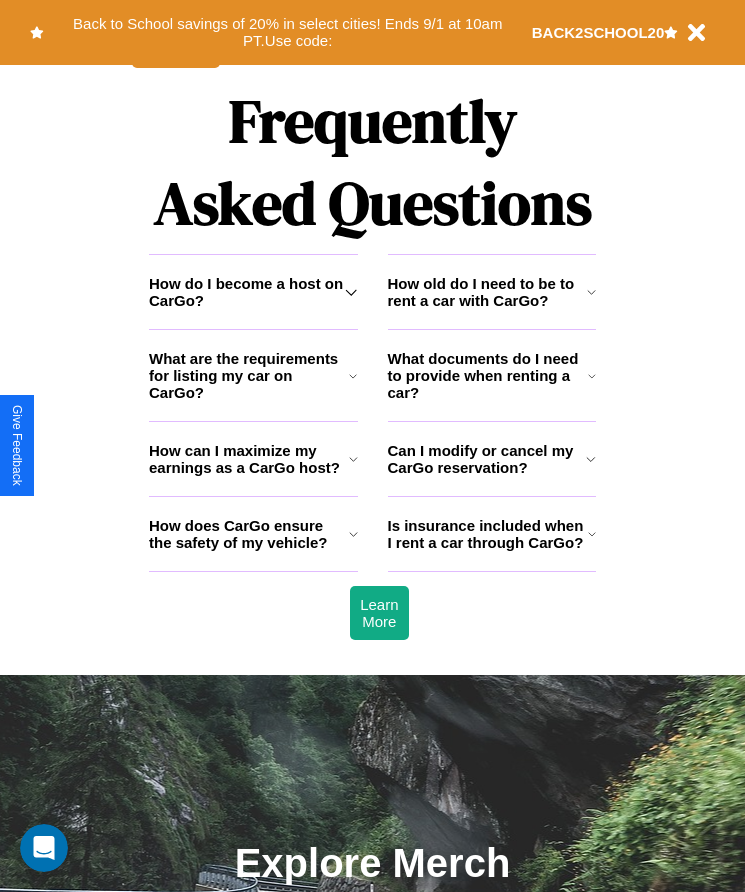 click on "How does CarGo ensure the safety of my vehicle?" at bounding box center (249, 534) 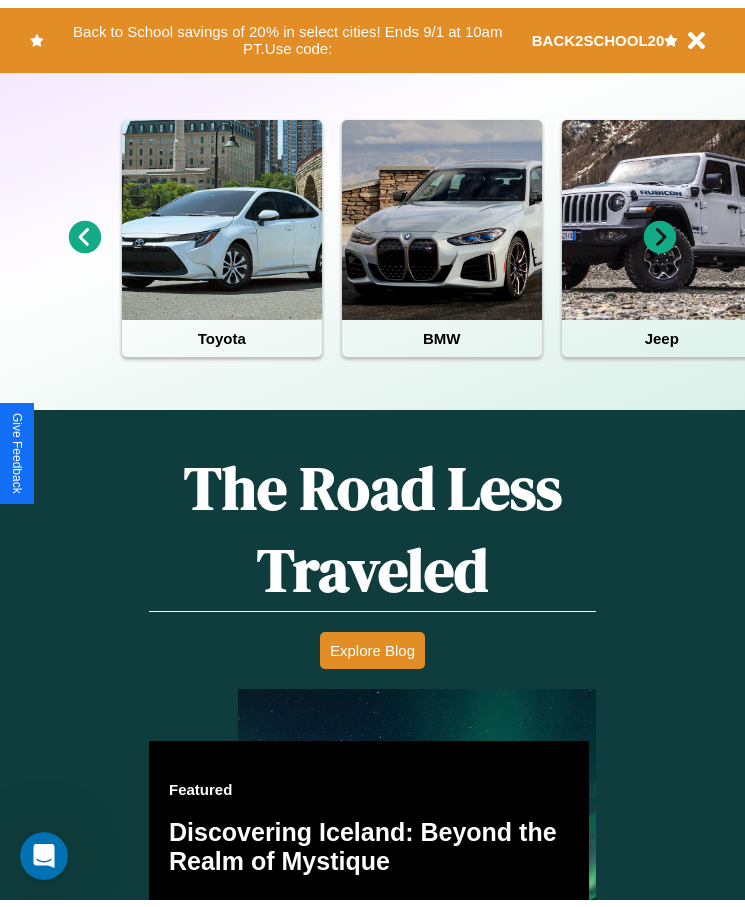 scroll, scrollTop: 0, scrollLeft: 0, axis: both 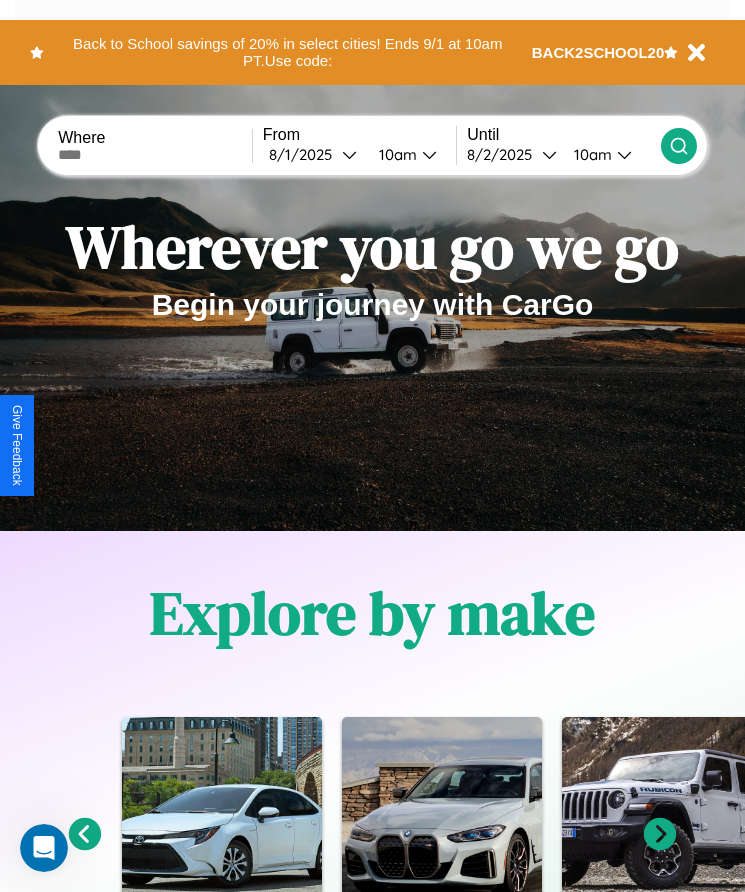 click at bounding box center [155, 155] 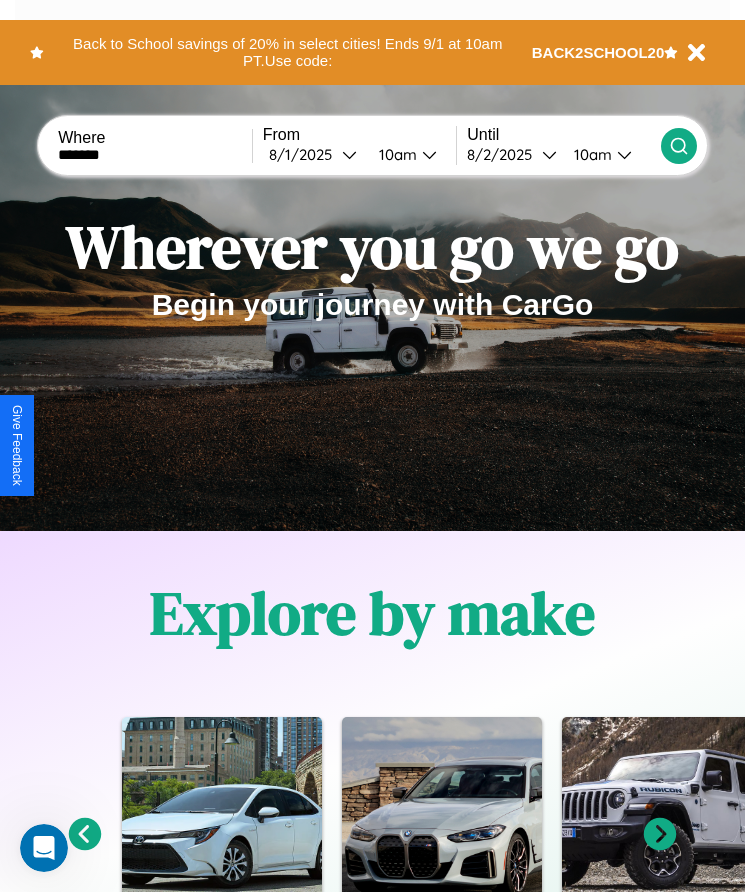 type on "*******" 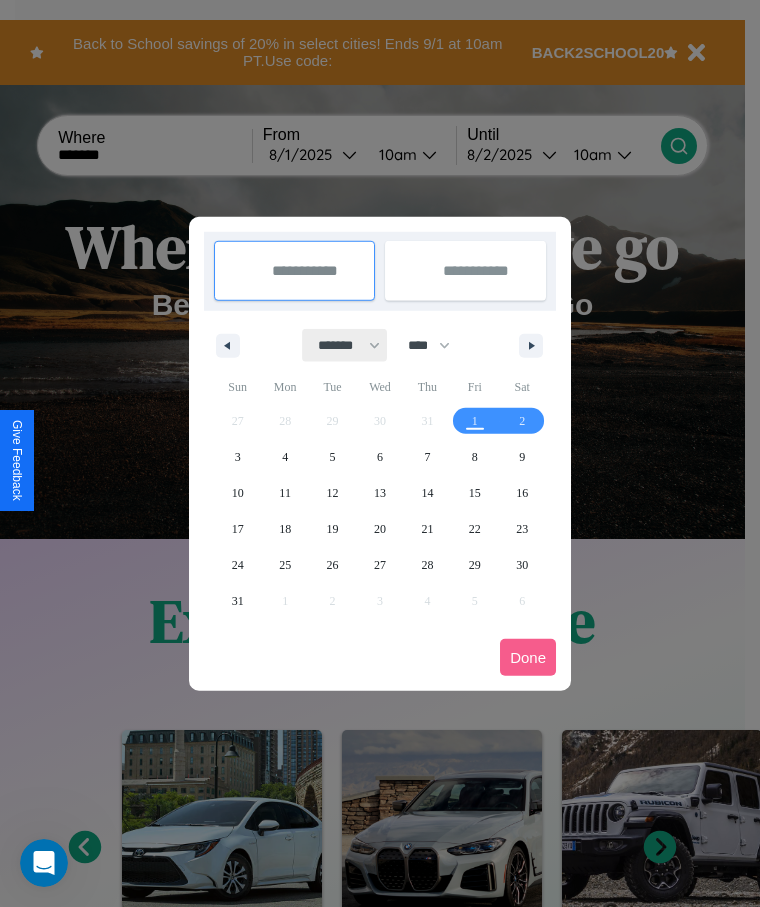 click on "******* ******** ***** ***** *** **** **** ****** ********* ******* ******** ********" at bounding box center [345, 345] 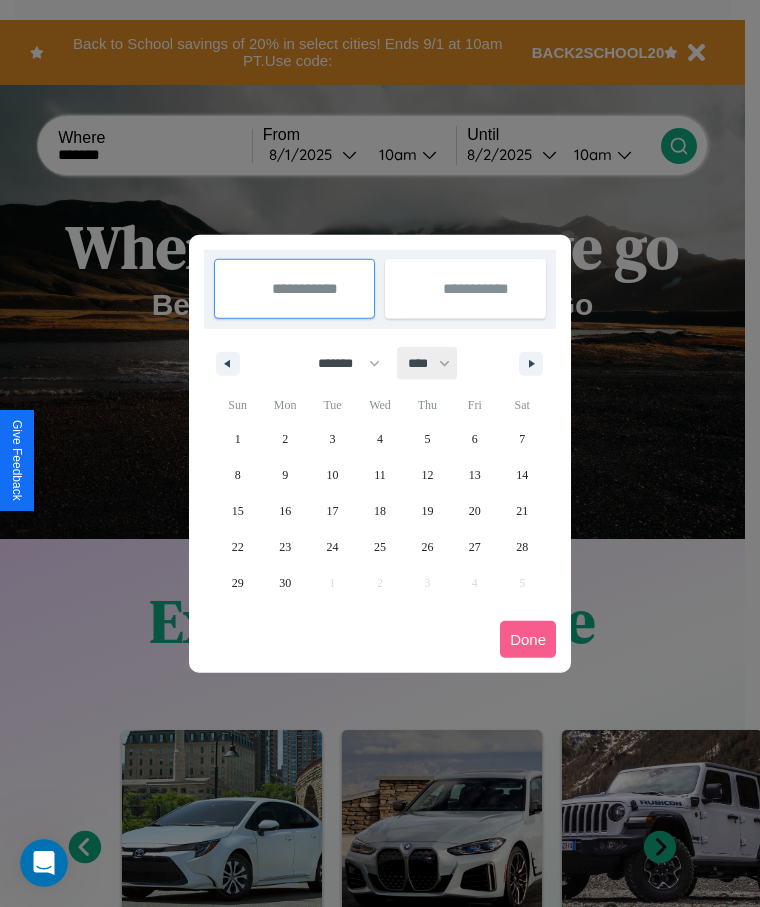 click on "**** **** **** **** **** **** **** **** **** **** **** **** **** **** **** **** **** **** **** **** **** **** **** **** **** **** **** **** **** **** **** **** **** **** **** **** **** **** **** **** **** **** **** **** **** **** **** **** **** **** **** **** **** **** **** **** **** **** **** **** **** **** **** **** **** **** **** **** **** **** **** **** **** **** **** **** **** **** **** **** **** **** **** **** **** **** **** **** **** **** **** **** **** **** **** **** **** **** **** **** **** **** **** **** **** **** **** **** **** **** **** **** **** **** **** **** **** **** **** **** ****" at bounding box center (428, 363) 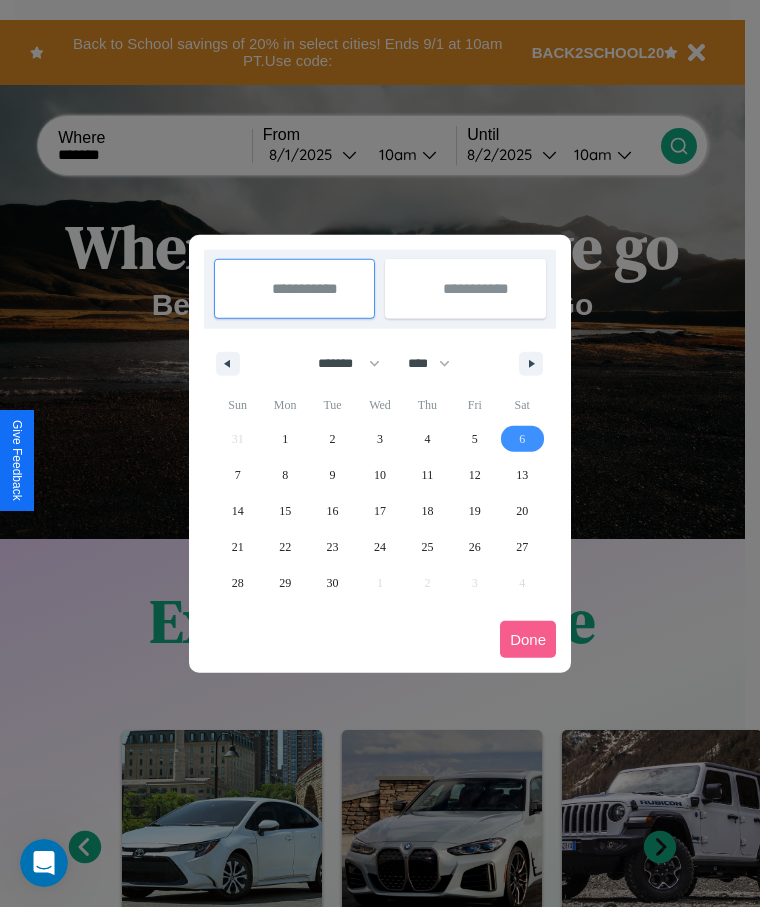 click on "6" at bounding box center (522, 439) 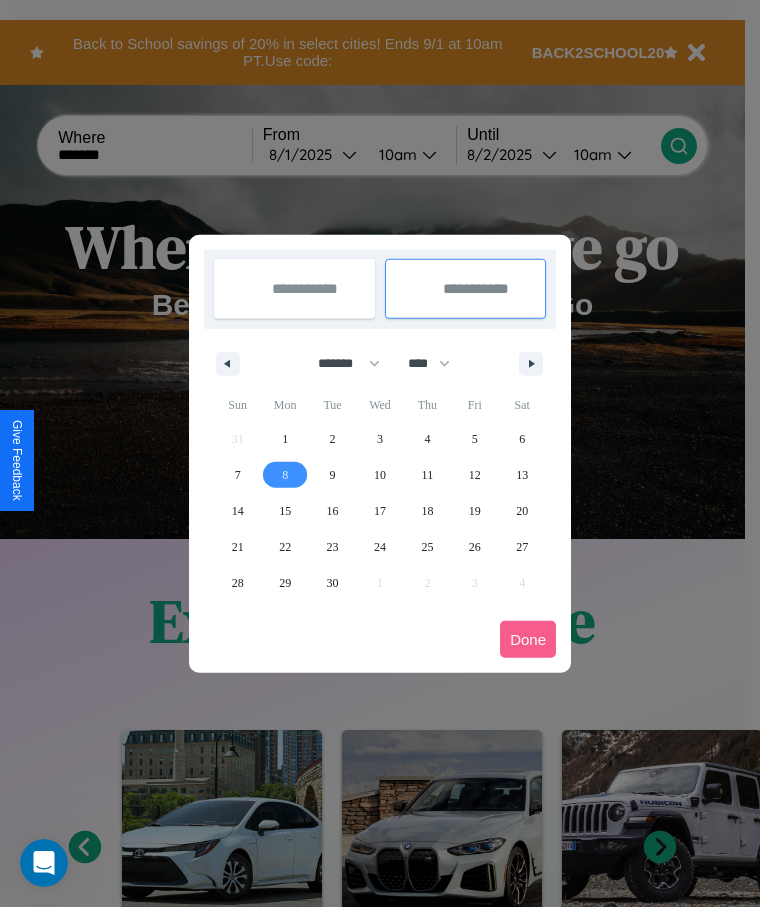 click on "8" at bounding box center [285, 475] 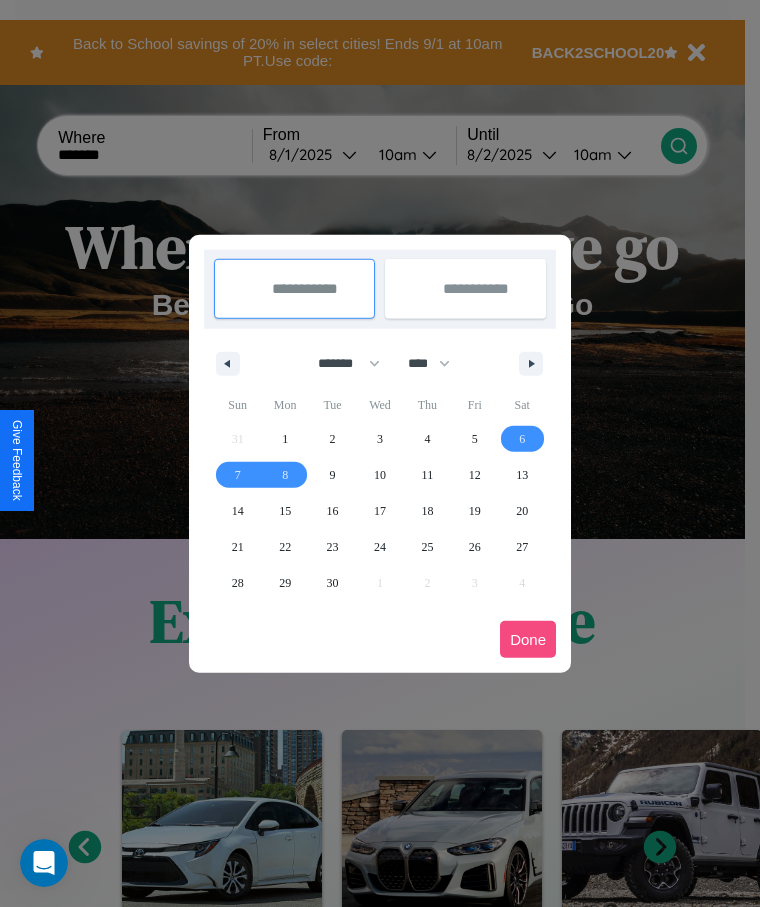 click on "Done" at bounding box center [528, 639] 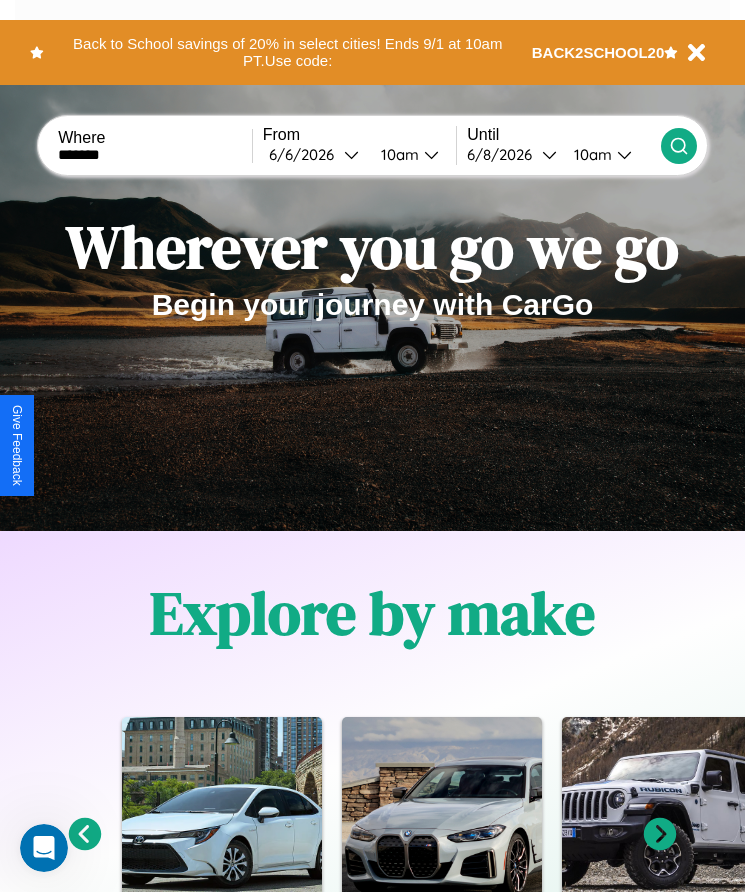 click on "10am" at bounding box center [397, 154] 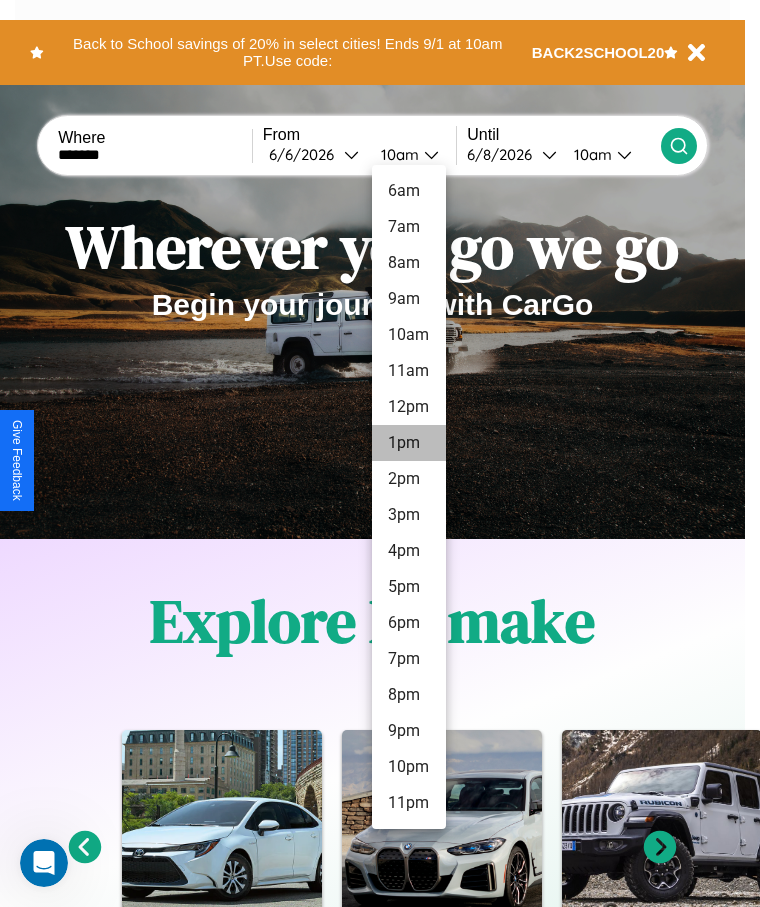 click on "1pm" at bounding box center [409, 443] 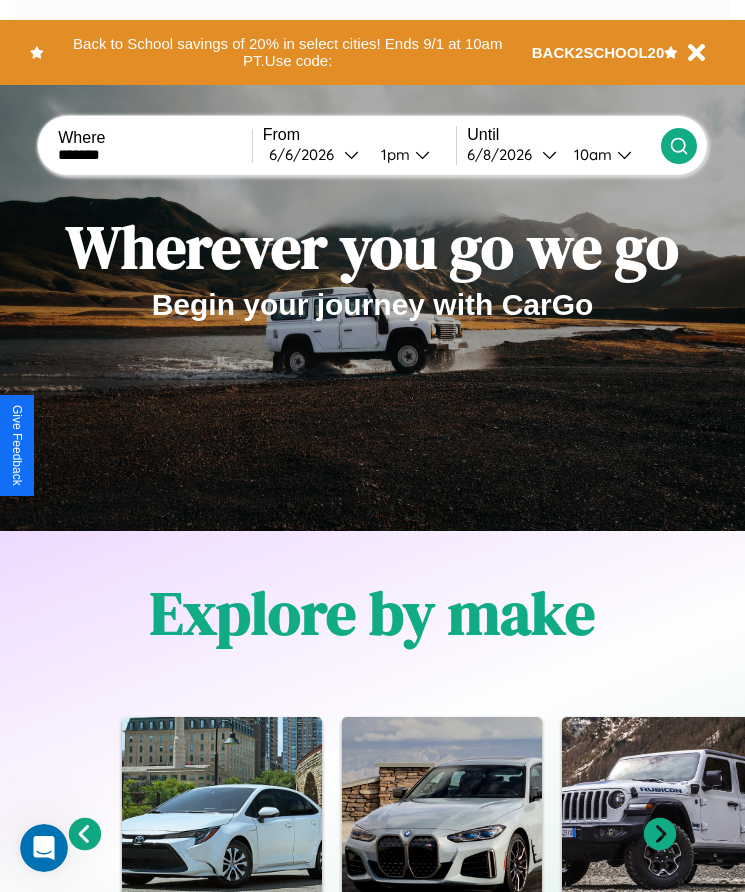 click on "10am" at bounding box center [590, 154] 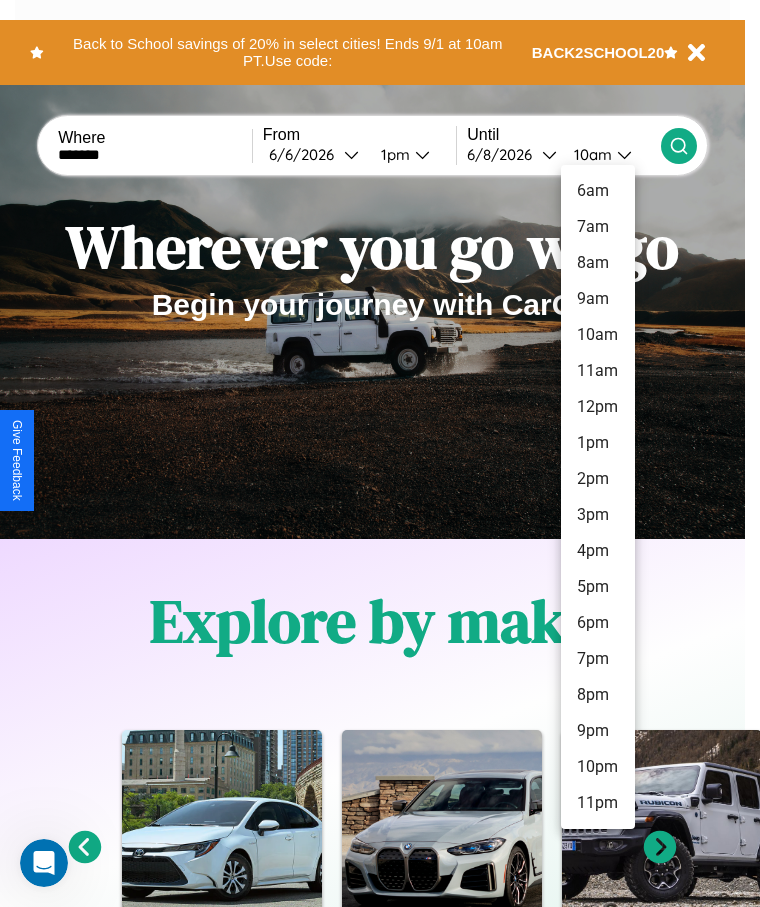 click on "4pm" at bounding box center [598, 551] 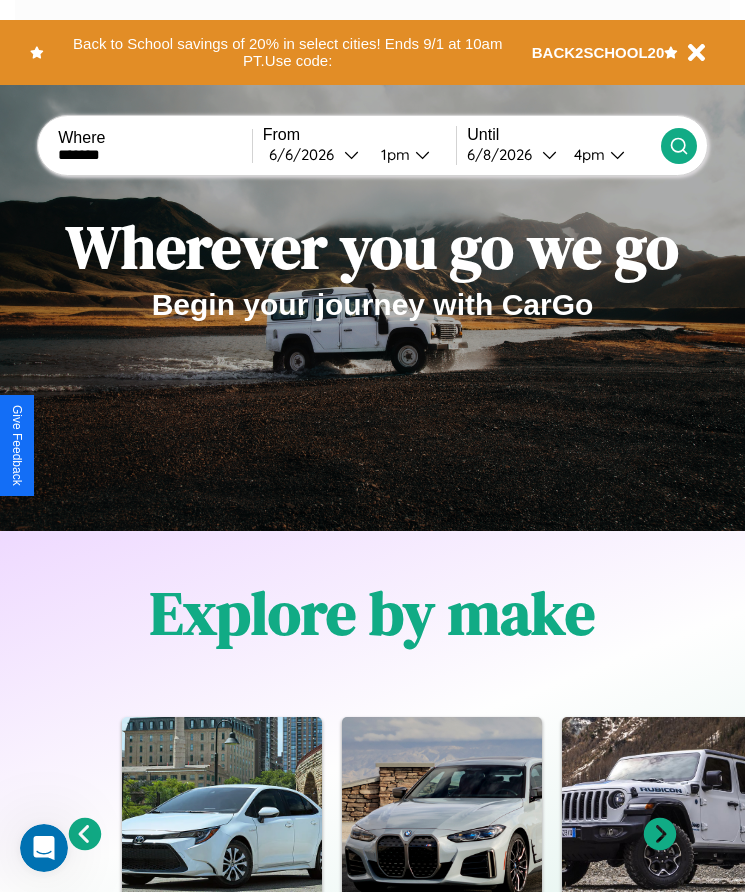 click 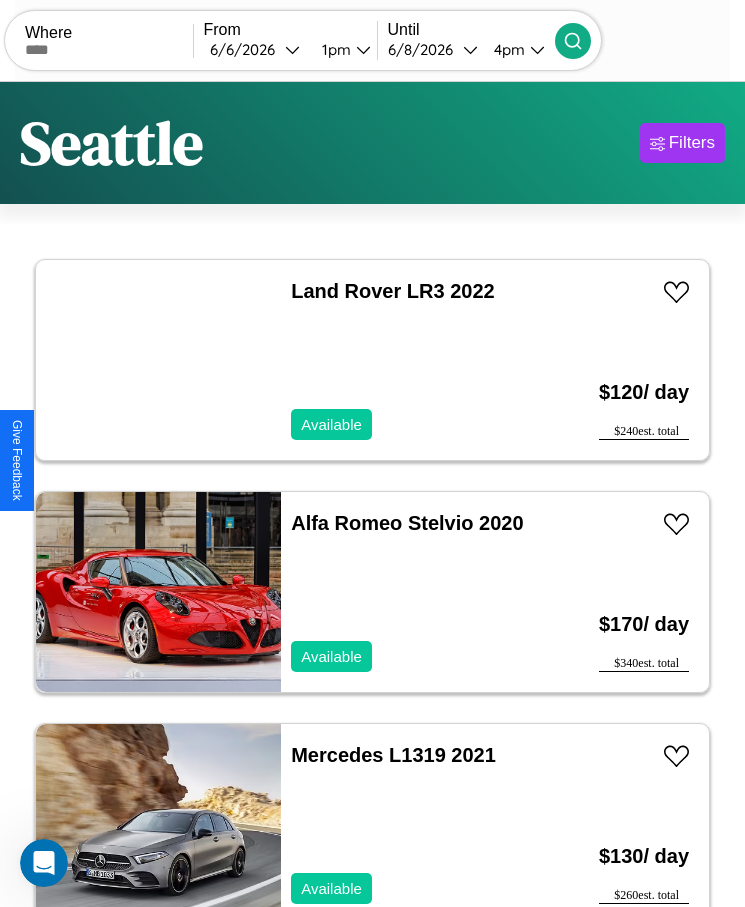 scroll, scrollTop: 50, scrollLeft: 0, axis: vertical 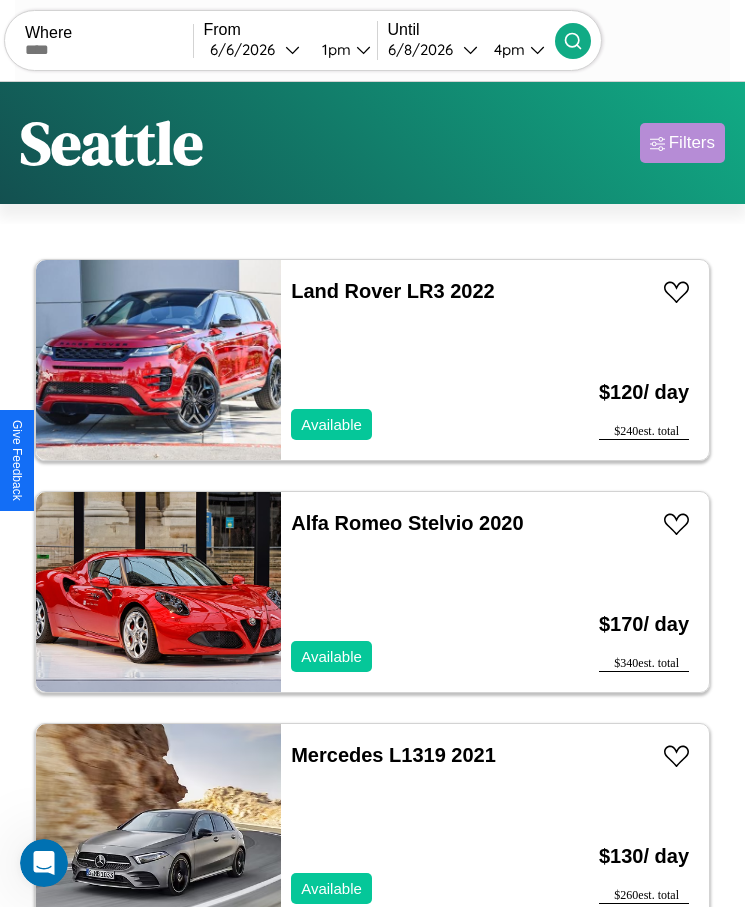click on "Filters" at bounding box center (692, 143) 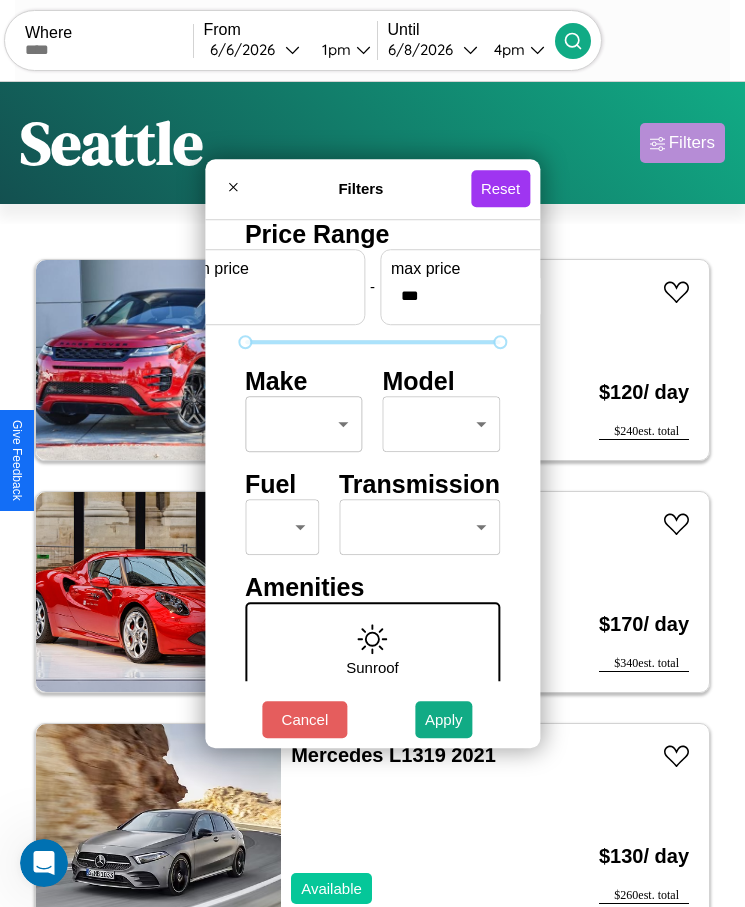 scroll, scrollTop: 85, scrollLeft: 0, axis: vertical 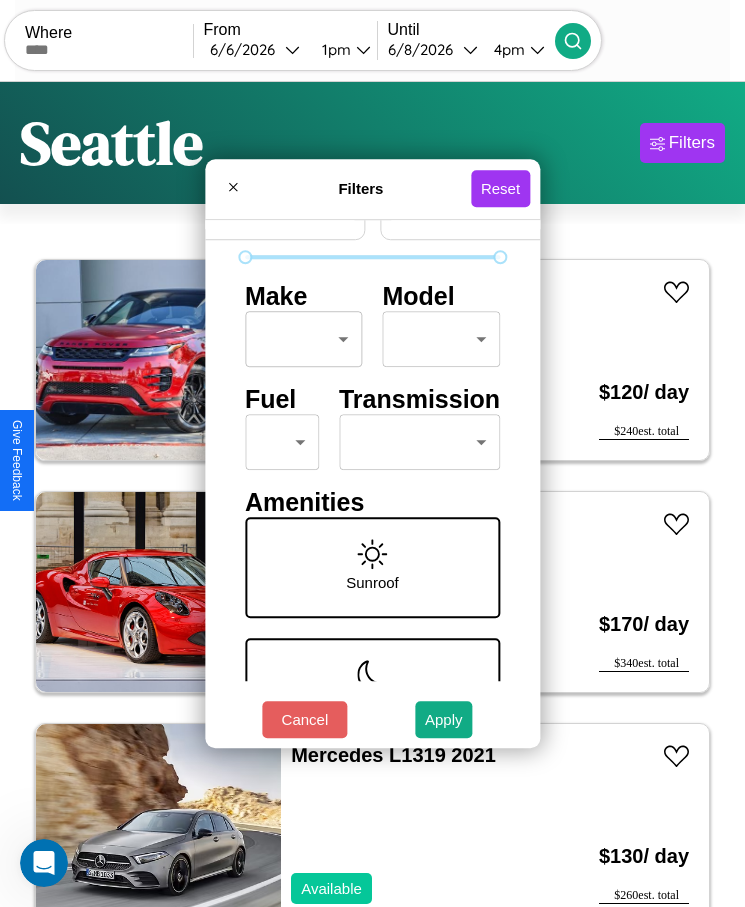 click on "CarGo Where From 6 / 6 / 2026 1pm Until 6 / 8 / 2026 4pm Become a Host Login Sign Up Seattle Filters 19  cars in this area These cars can be picked up in this city. Land Rover   LR3   2022 Available $ 120  / day $ 240  est. total Alfa Romeo   Stelvio   2020 Available $ 170  / day $ 340  est. total Mercedes   L1319   2021 Available $ 130  / day $ 260  est. total Hyundai   Hyundai Steel Industries, Inc.   2021 Available $ 110  / day $ 220  est. total Aston Martin   Lagonda   2020 Available $ 150  / day $ 300  est. total Ford   Recreational Vehicle   2020 Available $ 200  / day $ 400  est. total Volvo   B7R   2014 Available $ 150  / day $ 300  est. total Lamborghini   Aventador   2014 Available $ 150  / day $ 300  est. total Ford   Transit Connect   2014 Available $ 40  / day $ 80  est. total Audi   SQ7   2014 Available $ 140  / day $ 280  est. total Volvo   850 Series   2014 Available $ 100  / day $ 200  est. total Land Rover   LR3   2023 Available $ 170  / day $ 340  est. total Volvo   B9TL   2017 Unavailable" at bounding box center [372, 478] 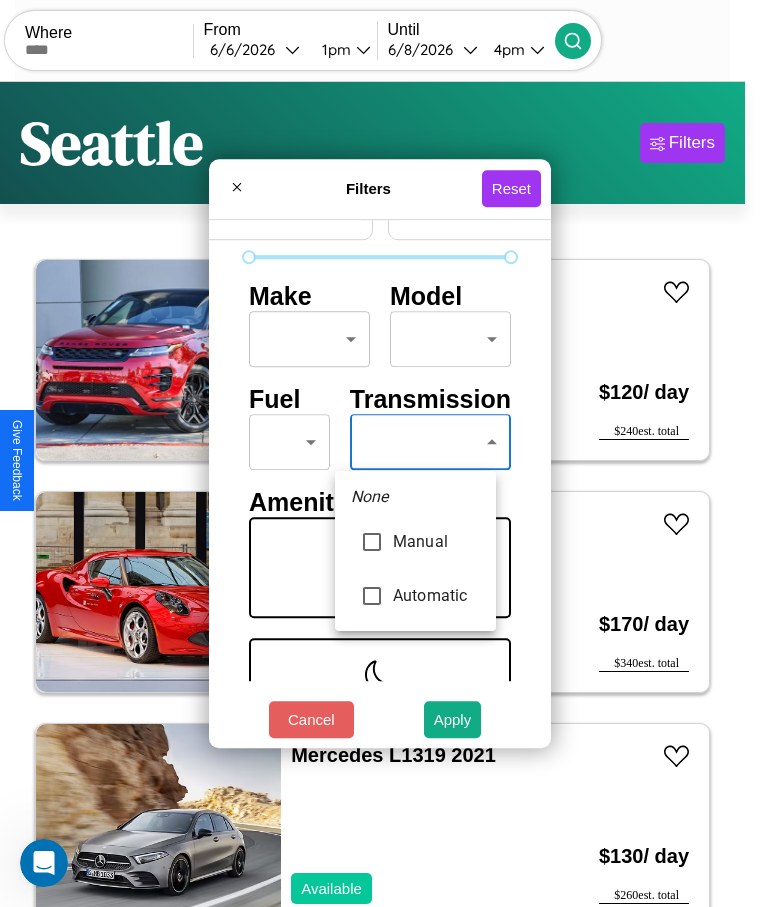 type on "******" 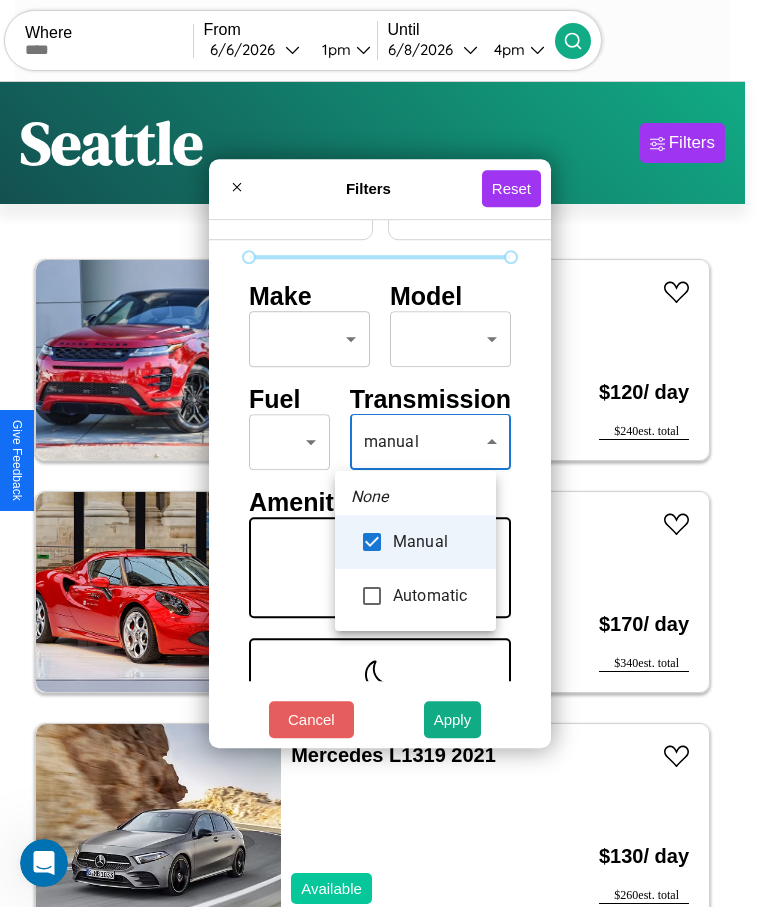 click at bounding box center [380, 453] 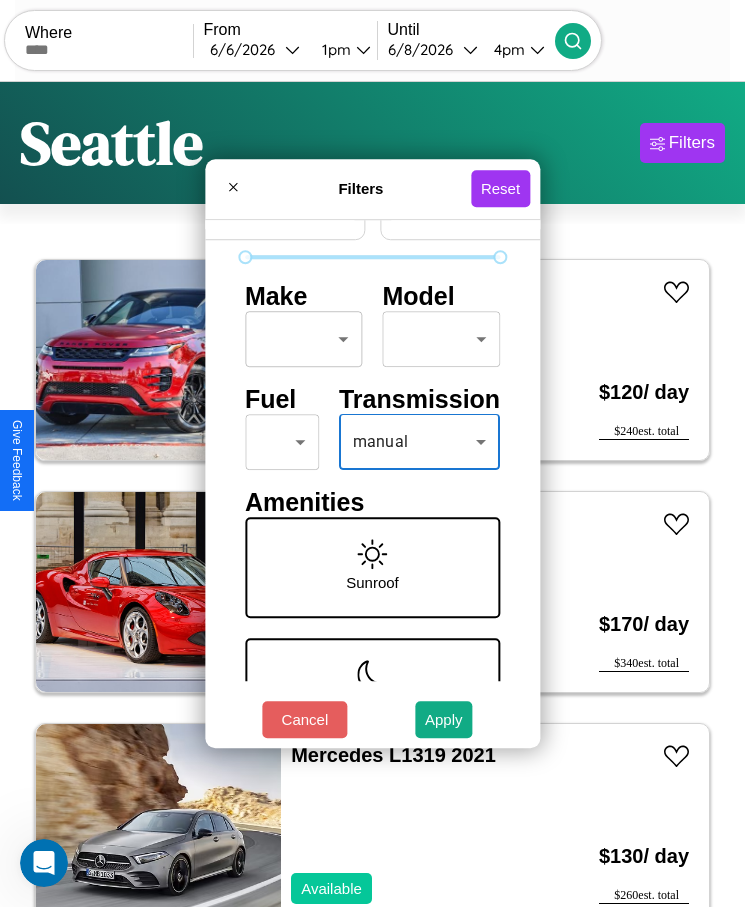 click on "CarGo Where From 6 / 6 / 2026 1pm Until 6 / 8 / 2026 4pm Become a Host Login Sign Up Seattle Filters 19  cars in this area These cars can be picked up in this city. Land Rover   LR3   2022 Available $ 120  / day $ 240  est. total Alfa Romeo   Stelvio   2020 Available $ 170  / day $ 340  est. total Mercedes   L1319   2021 Available $ 130  / day $ 260  est. total Hyundai   Hyundai Steel Industries, Inc.   2021 Available $ 110  / day $ 220  est. total Aston Martin   Lagonda   2020 Available $ 150  / day $ 300  est. total Ford   Recreational Vehicle   2020 Available $ 200  / day $ 400  est. total Volvo   B7R   2014 Available $ 150  / day $ 300  est. total Lamborghini   Aventador   2014 Available $ 150  / day $ 300  est. total Ford   Transit Connect   2014 Available $ 40  / day $ 80  est. total Audi   SQ7   2014 Available $ 140  / day $ 280  est. total Volvo   850 Series   2014 Available $ 100  / day $ 200  est. total Land Rover   LR3   2023 Available $ 170  / day $ 340  est. total Volvo   B9TL   2017 Unavailable" at bounding box center [372, 478] 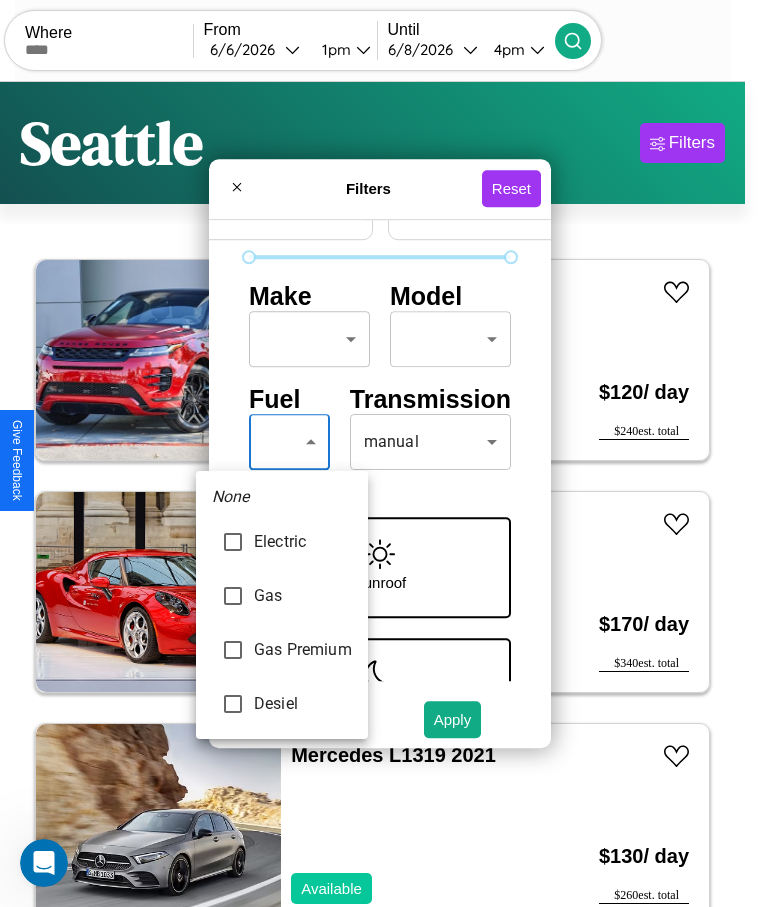 type on "******" 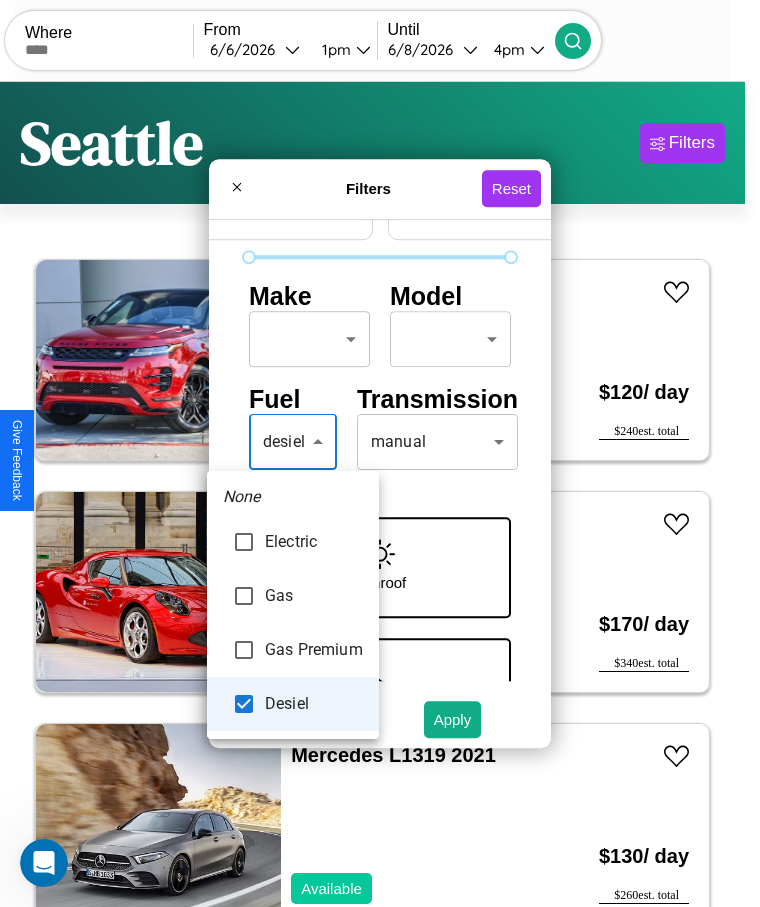 click at bounding box center (380, 453) 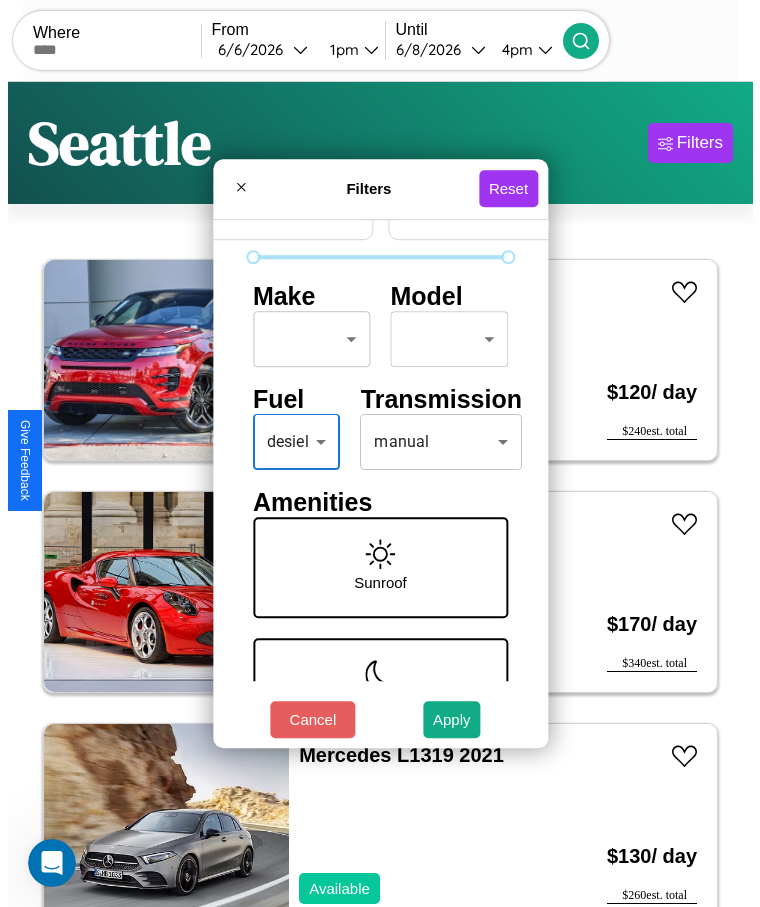 scroll, scrollTop: 0, scrollLeft: 0, axis: both 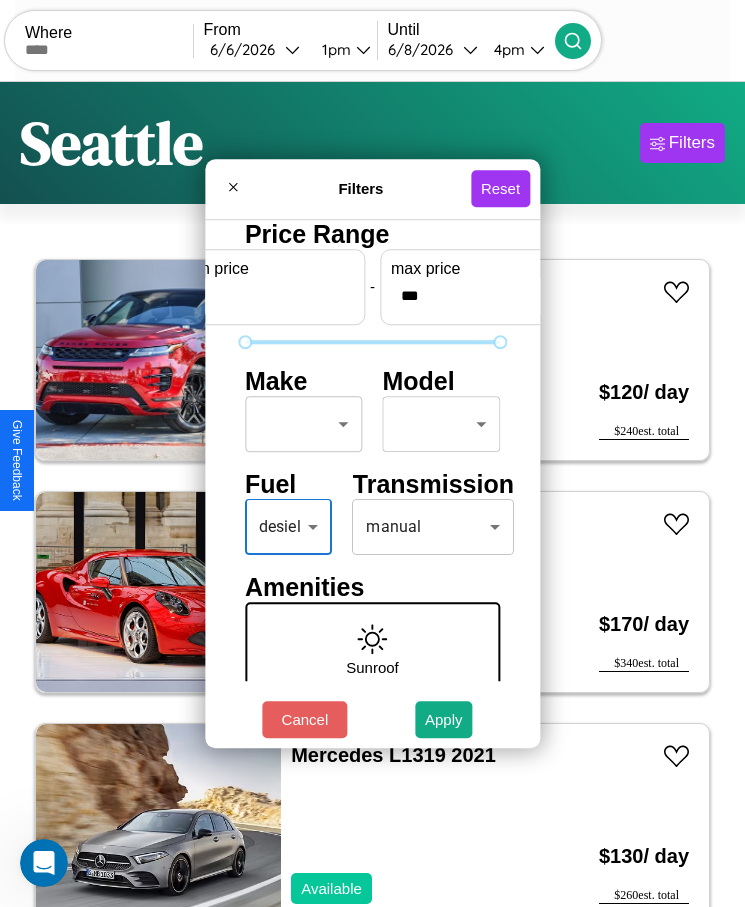 click on "CarGo Where From 6 / 6 / 2026 1pm Until 6 / 8 / 2026 4pm Become a Host Login Sign Up Seattle Filters 19  cars in this area These cars can be picked up in this city. Land Rover   LR3   2022 Available $ 120  / day $ 240  est. total Alfa Romeo   Stelvio   2020 Available $ 170  / day $ 340  est. total Mercedes   L1319   2021 Available $ 130  / day $ 260  est. total Hyundai   Hyundai Steel Industries, Inc.   2021 Available $ 110  / day $ 220  est. total Aston Martin   Lagonda   2020 Available $ 150  / day $ 300  est. total Ford   Recreational Vehicle   2020 Available $ 200  / day $ 400  est. total Volvo   B7R   2014 Available $ 150  / day $ 300  est. total Lamborghini   Aventador   2014 Available $ 150  / day $ 300  est. total Ford   Transit Connect   2014 Available $ 40  / day $ 80  est. total Audi   SQ7   2014 Available $ 140  / day $ 280  est. total Volvo   850 Series   2014 Available $ 100  / day $ 200  est. total Land Rover   LR3   2023 Available $ 170  / day $ 340  est. total Volvo   B9TL   2017 Unavailable" at bounding box center [372, 478] 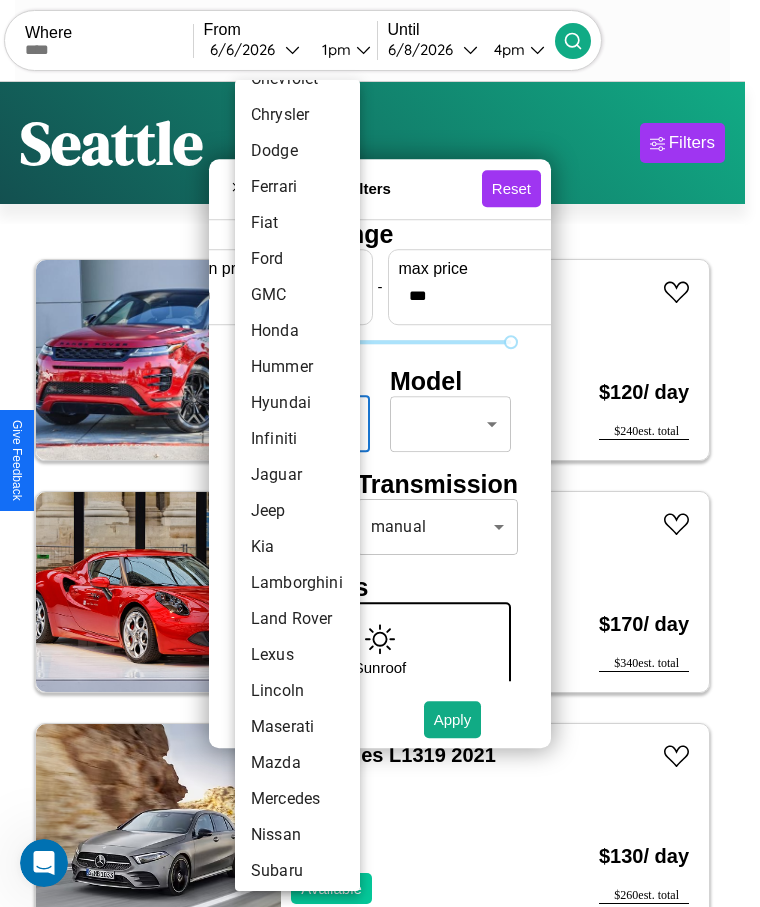 scroll, scrollTop: 485, scrollLeft: 0, axis: vertical 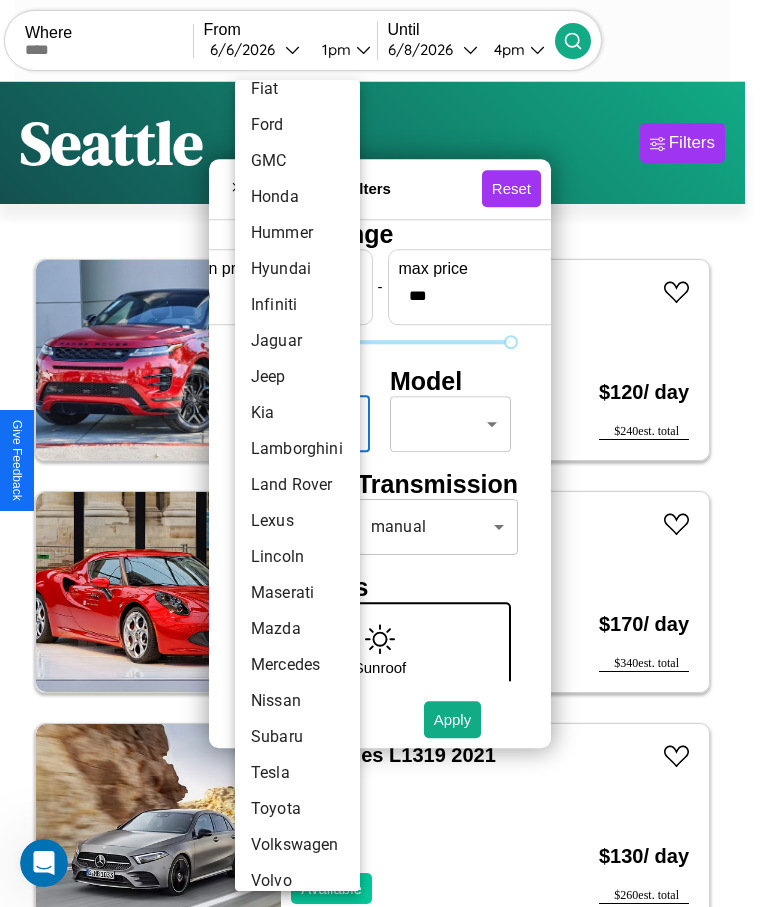click on "Land Rover" at bounding box center [297, 485] 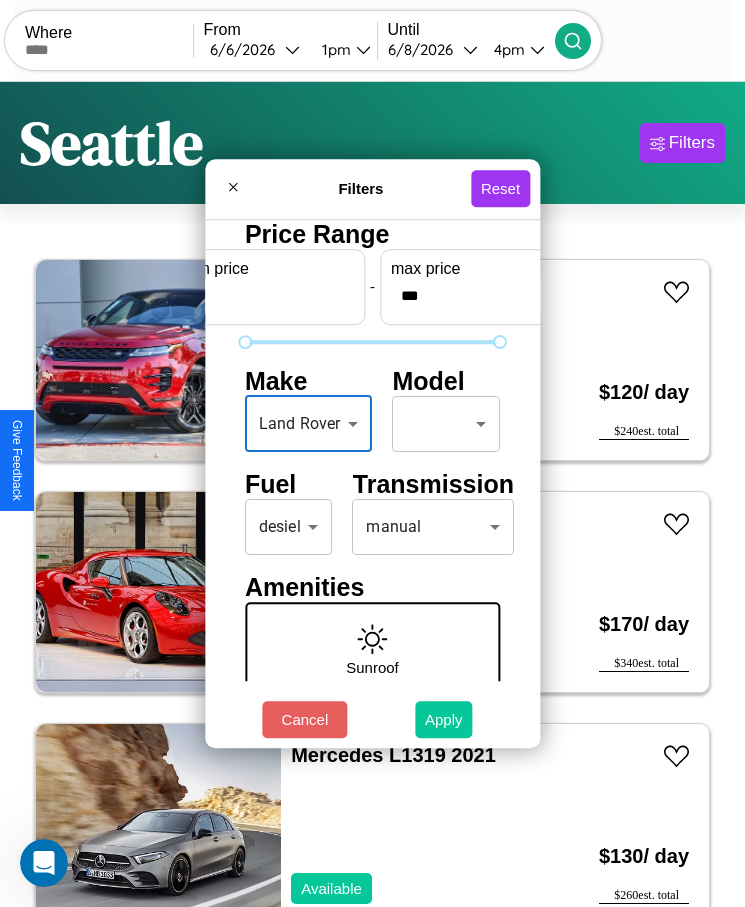 click on "Apply" at bounding box center [444, 719] 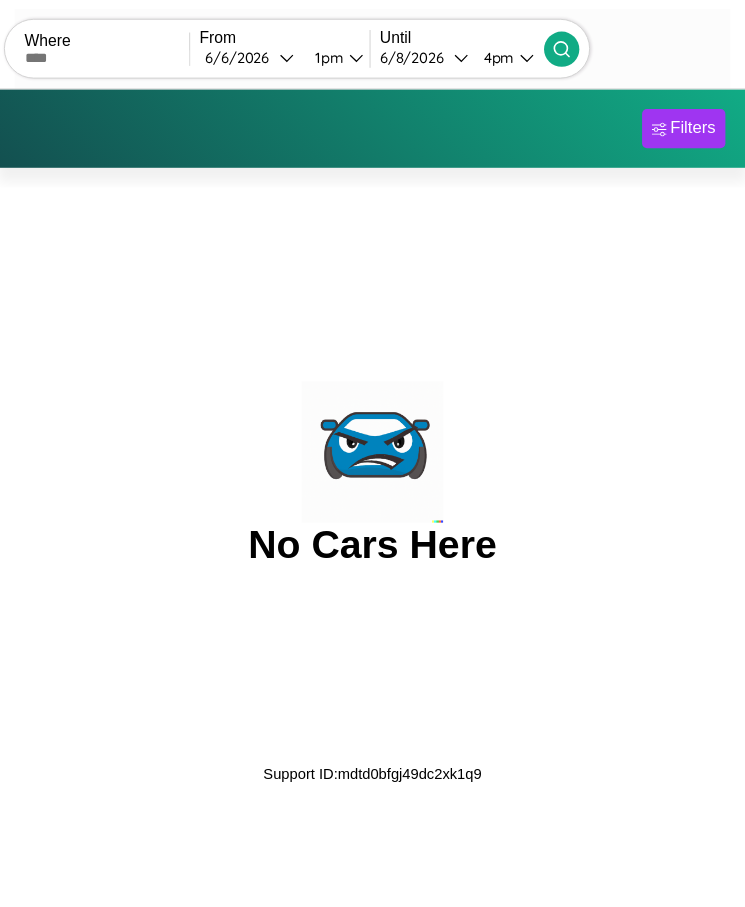 scroll, scrollTop: 0, scrollLeft: 0, axis: both 